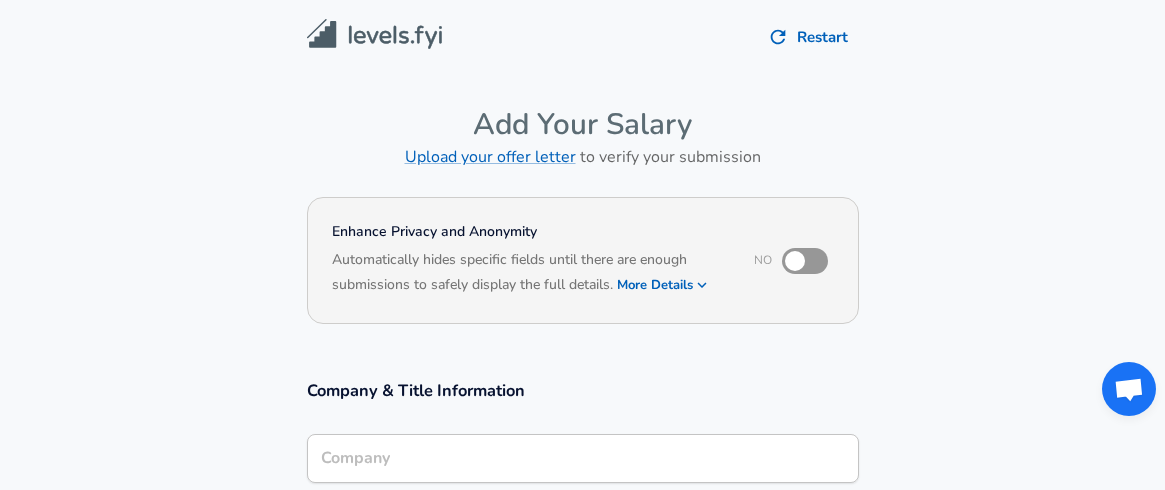 scroll, scrollTop: 76, scrollLeft: 0, axis: vertical 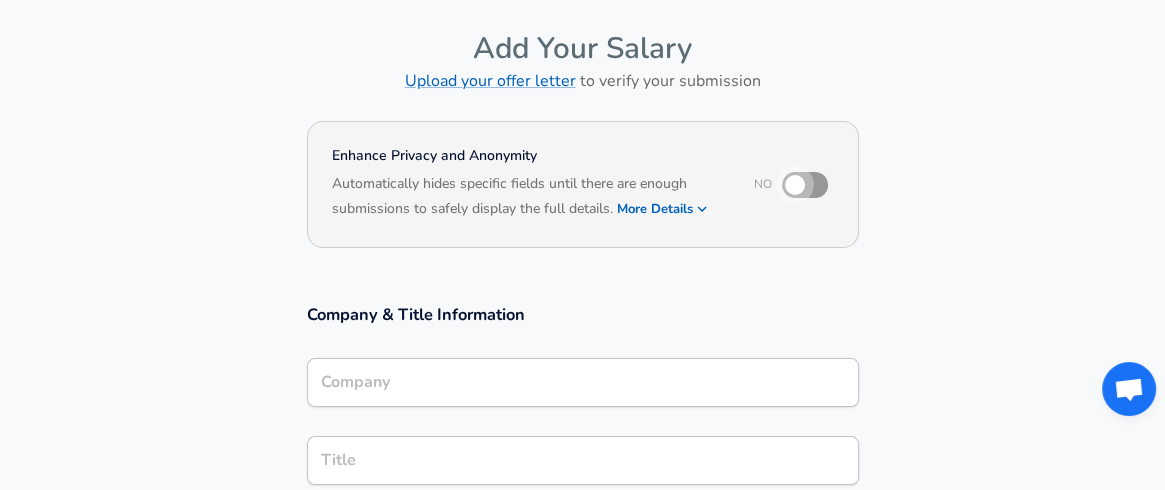 click at bounding box center (795, 185) 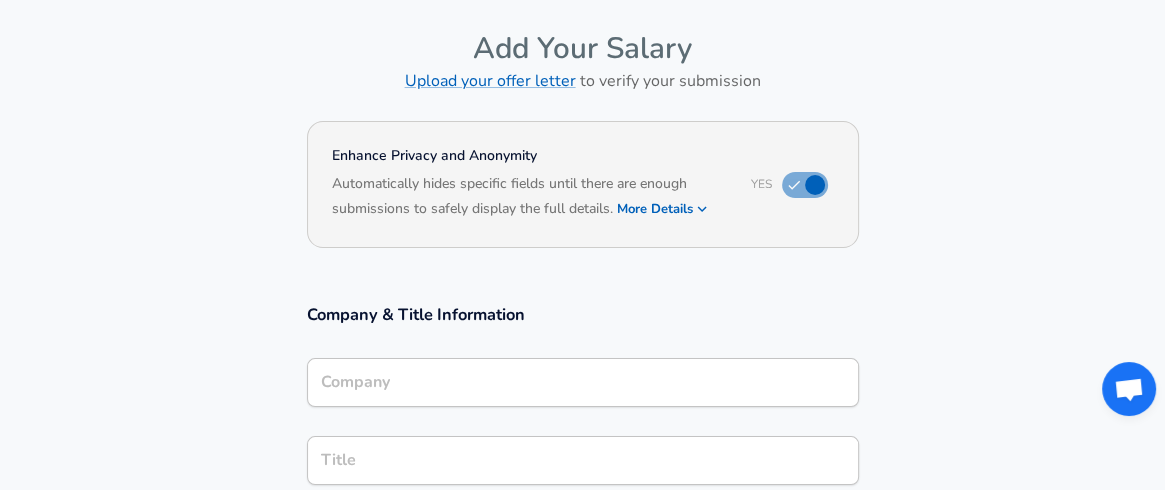 scroll, scrollTop: 336, scrollLeft: 0, axis: vertical 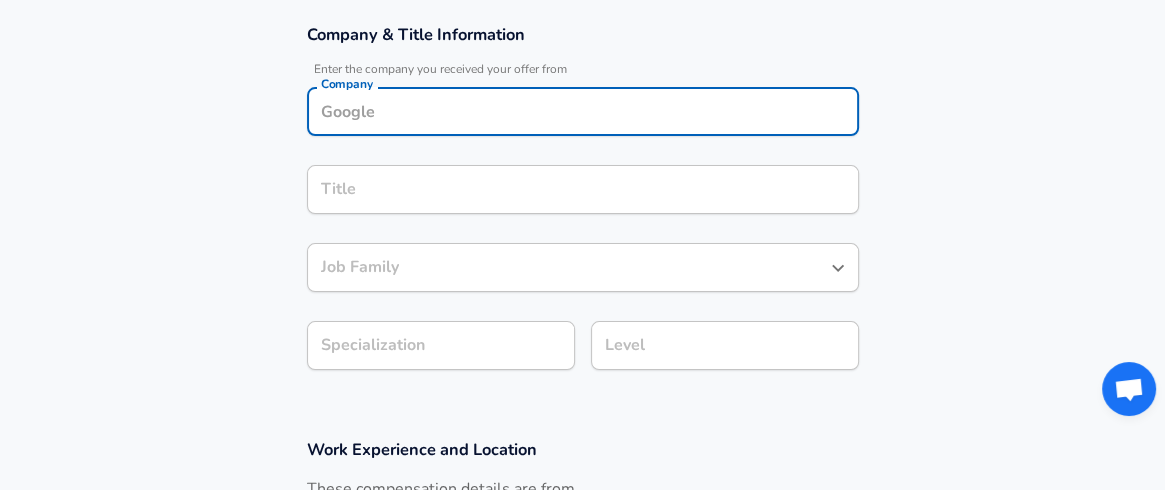 click on "Company" at bounding box center [583, 111] 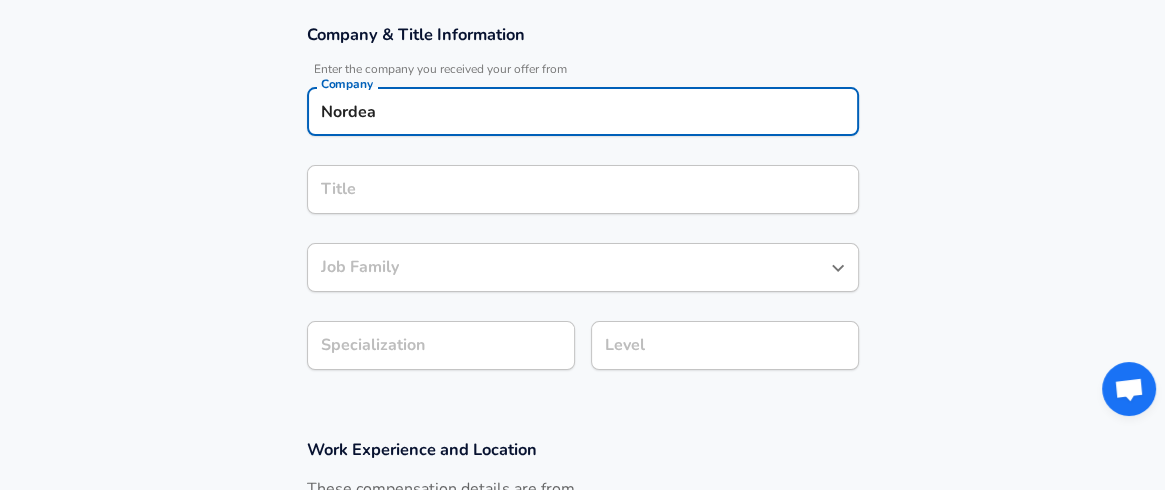 type on "Nordea" 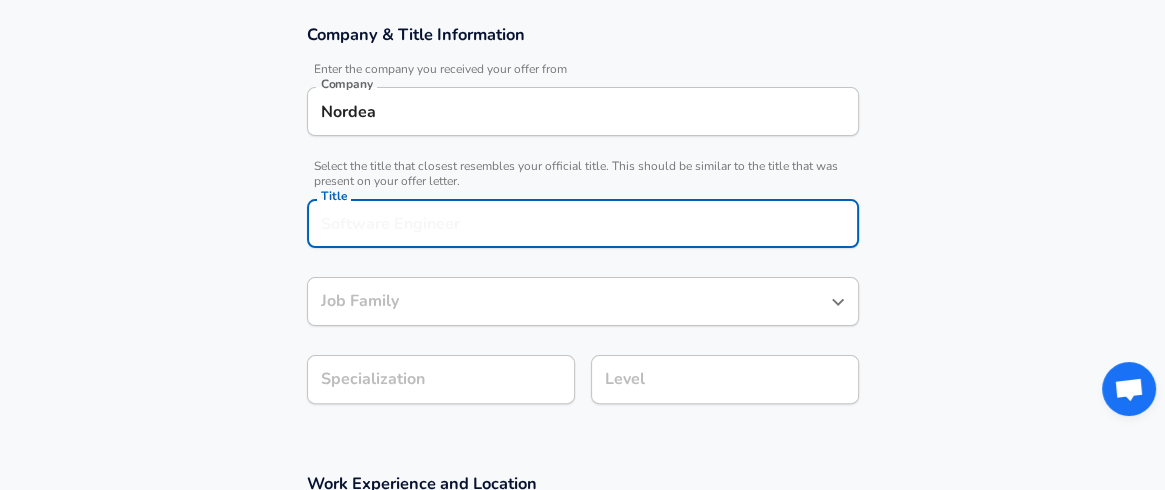 scroll, scrollTop: 396, scrollLeft: 0, axis: vertical 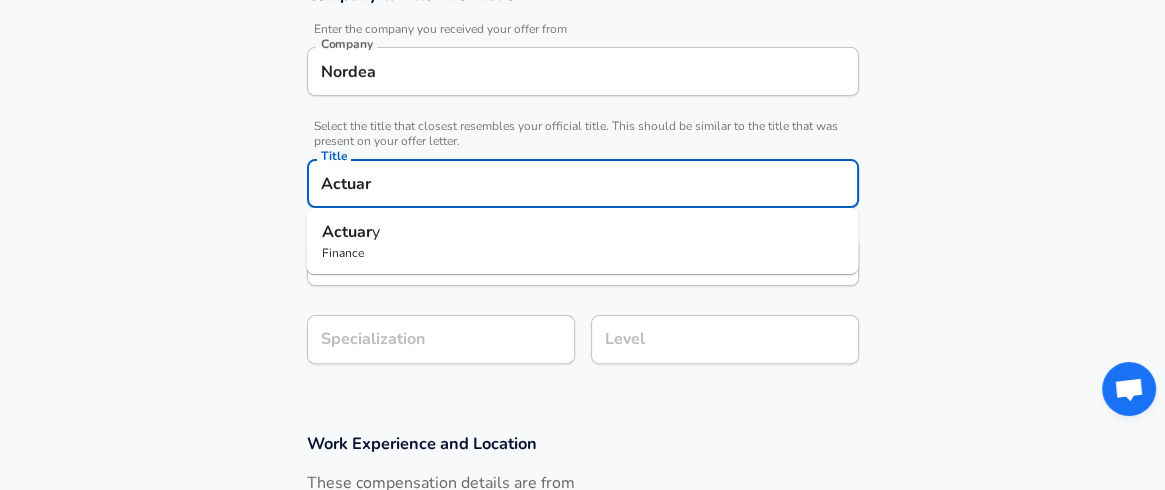 click on "Actuar y" at bounding box center (582, 232) 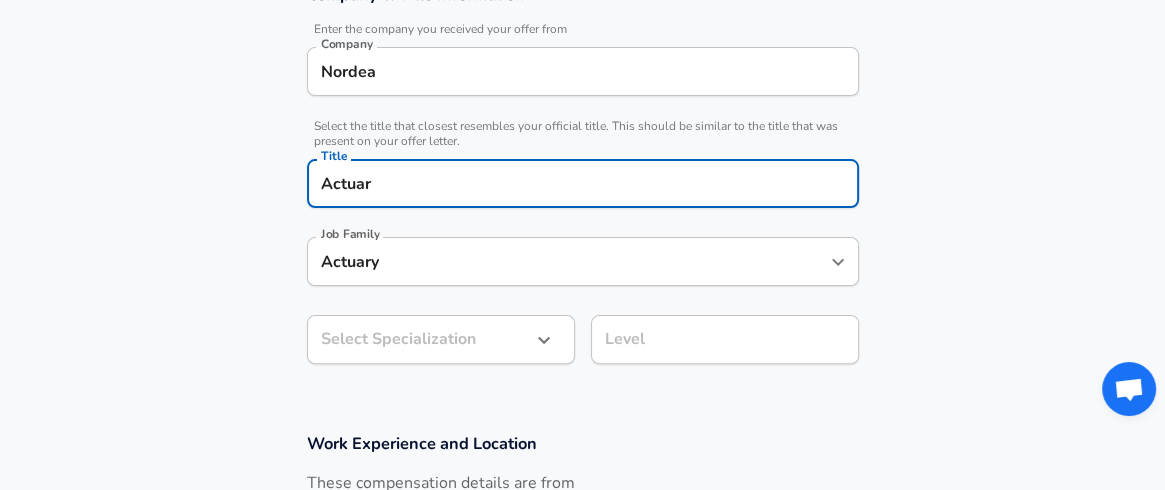 type on "Actuary" 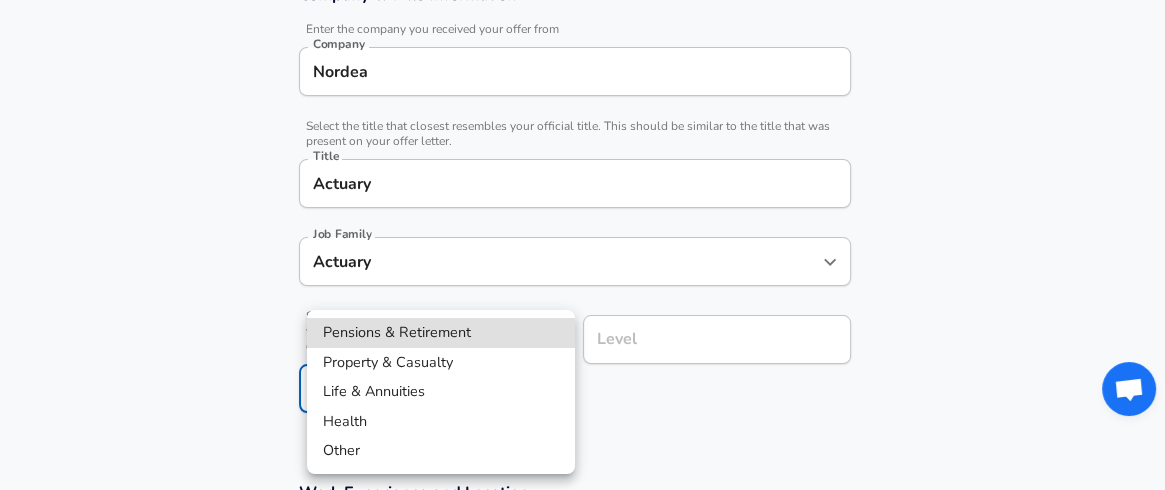 scroll, scrollTop: 456, scrollLeft: 0, axis: vertical 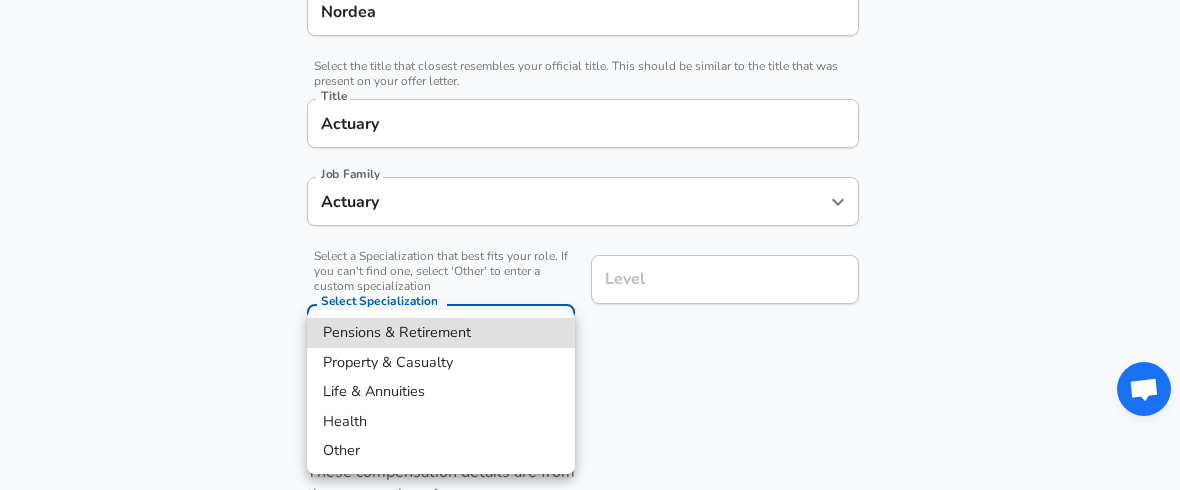 click on "We value your privacy We use cookies to enhance your browsing experience, serve personalized ads or content, and analyze our traffic. By clicking "Accept All", you consent to our use of cookies. Customize    Accept All   Customize Consent Preferences   We use cookies to help you navigate efficiently and perform certain functions. You will find detailed information about all cookies under each consent category below. The cookies that are categorized as "Necessary" are stored on your browser as they are essential for enabling the basic functionalities of the site. ...  Show more Necessary Always Active Necessary cookies are required to enable the basic features of this site, such as providing secure log-in or adjusting your consent preferences. These cookies do not store any personally identifiable data. Cookie _GRECAPTCHA Duration 5 months 27 days Description Google Recaptcha service sets this cookie to identify bots to protect the website against malicious spam attacks. Cookie __stripe_mid Duration 1 year MR" at bounding box center [590, -211] 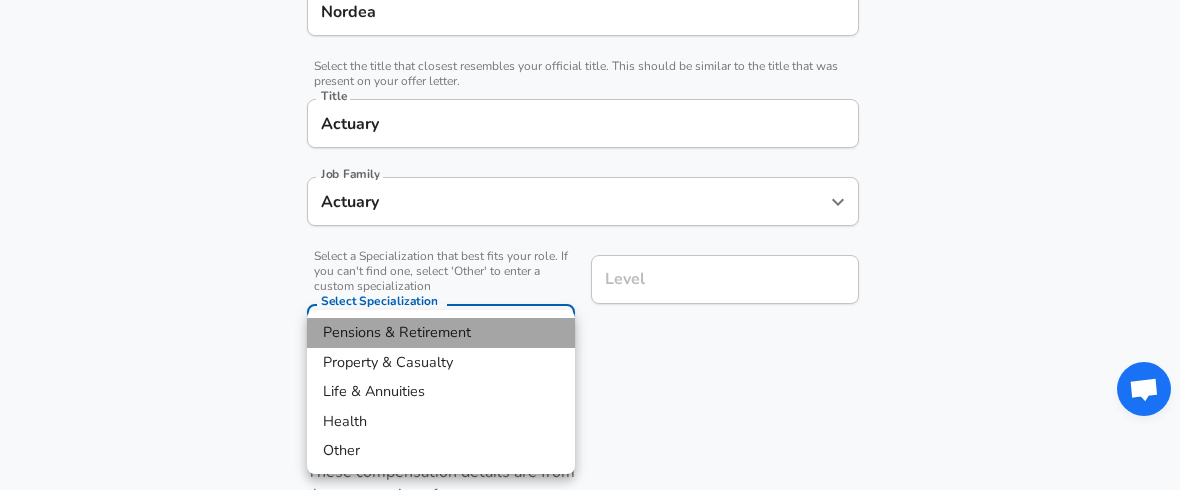 click on "Pensions & Retirement" at bounding box center [441, 333] 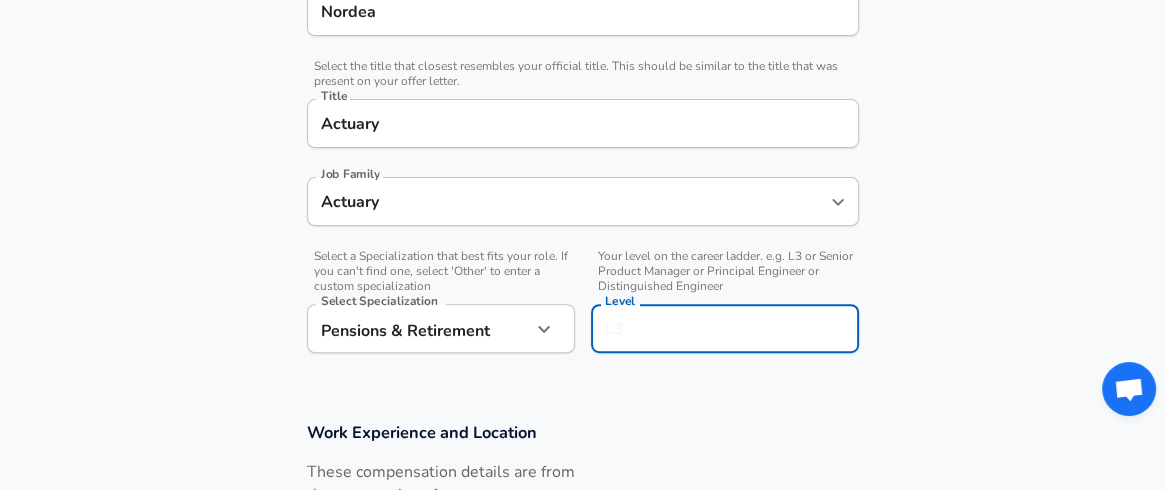 scroll, scrollTop: 496, scrollLeft: 0, axis: vertical 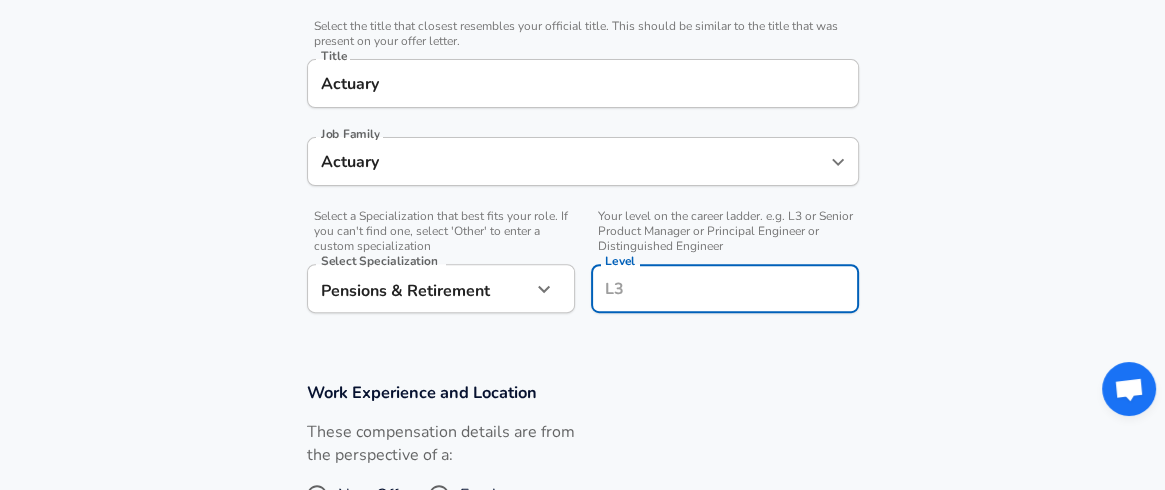 click on "Level" at bounding box center [725, 288] 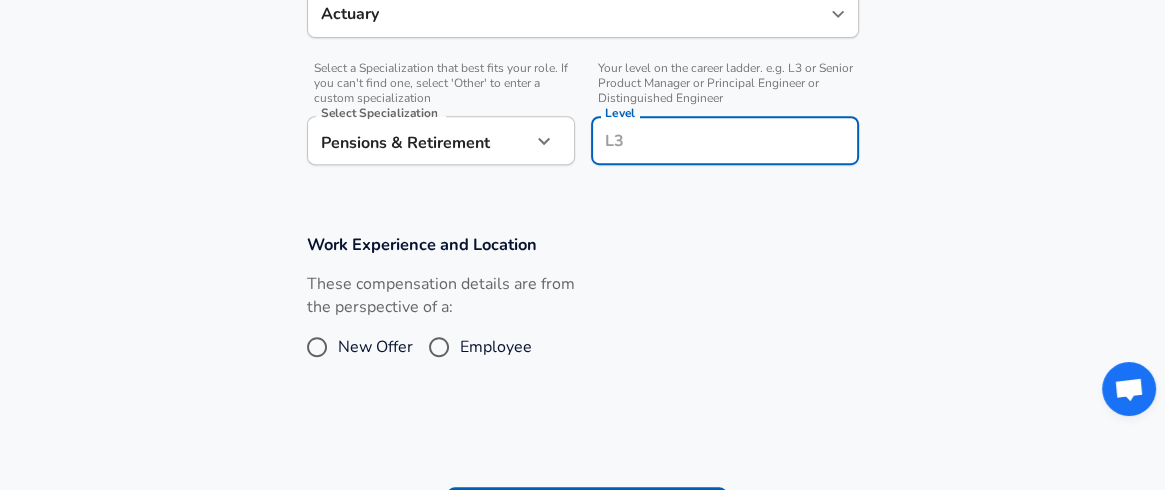 scroll, scrollTop: 692, scrollLeft: 0, axis: vertical 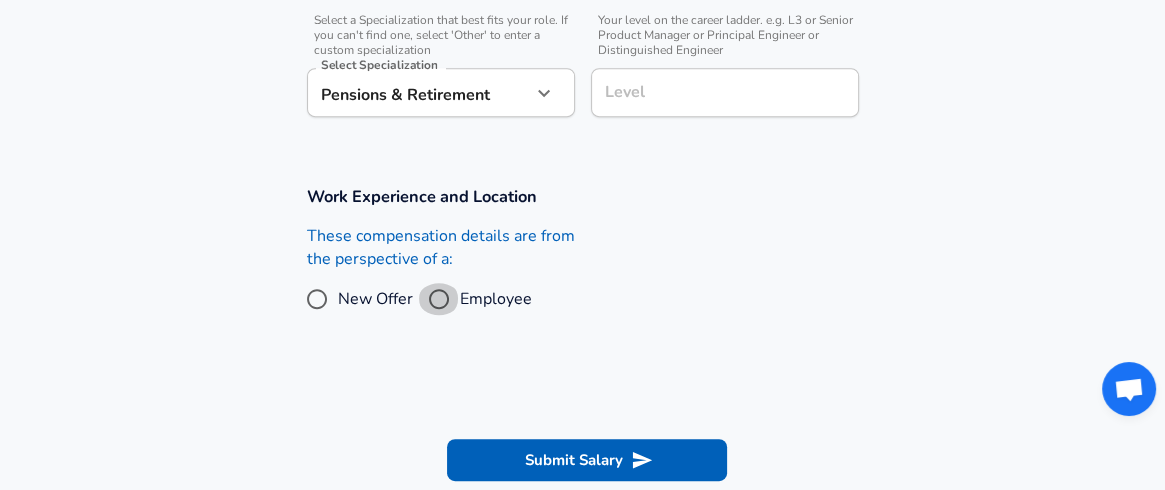 click on "Employee" at bounding box center [439, 299] 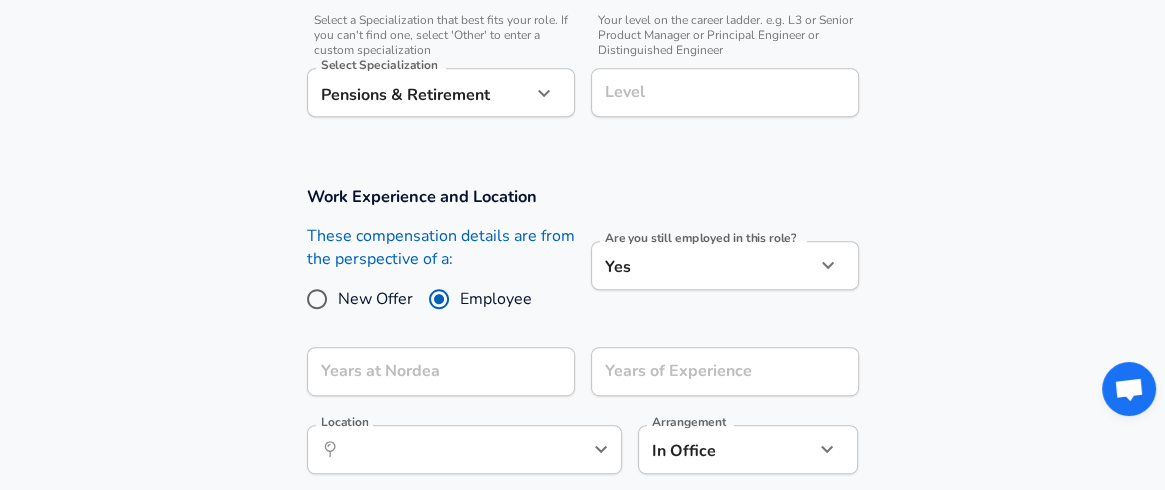 scroll, scrollTop: 779, scrollLeft: 0, axis: vertical 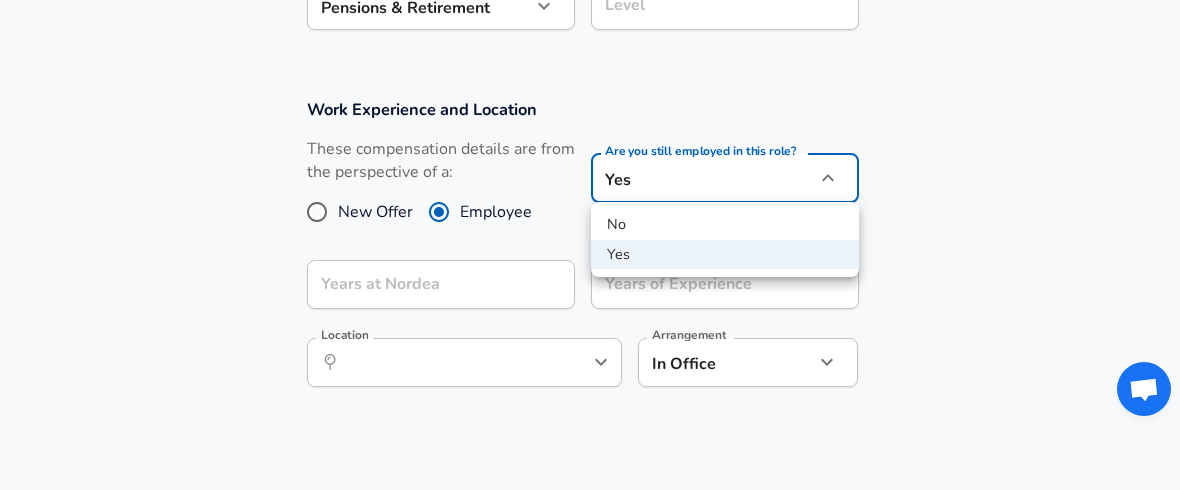click on "We value your privacy We use cookies to enhance your browsing experience, serve personalized ads or content, and analyze our traffic. By clicking "Accept All", you consent to our use of cookies. Customize    Accept All   Customize Consent Preferences   We use cookies to help you navigate efficiently and perform certain functions. You will find detailed information about all cookies under each consent category below. The cookies that are categorized as "Necessary" are stored on your browser as they are essential for enabling the basic functionalities of the site. ...  Show more Necessary Always Active Necessary cookies are required to enable the basic features of this site, such as providing secure log-in or adjusting your consent preferences. These cookies do not store any personally identifiable data. Cookie _GRECAPTCHA Duration 5 months 27 days Description Google Recaptcha service sets this cookie to identify bots to protect the website against malicious spam attacks. Cookie __stripe_mid Duration 1 year MR" at bounding box center (590, -534) 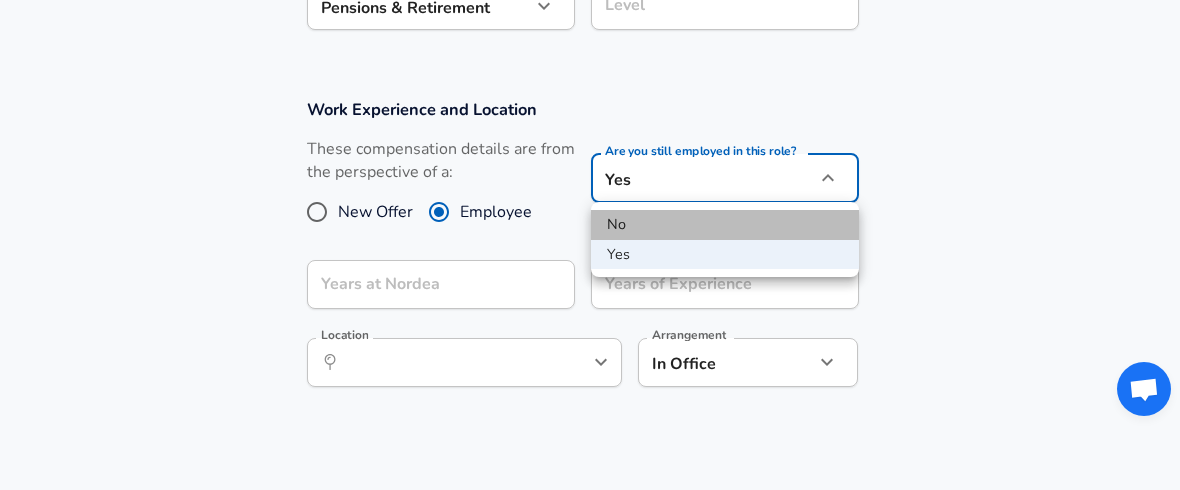 click on "No" at bounding box center [725, 225] 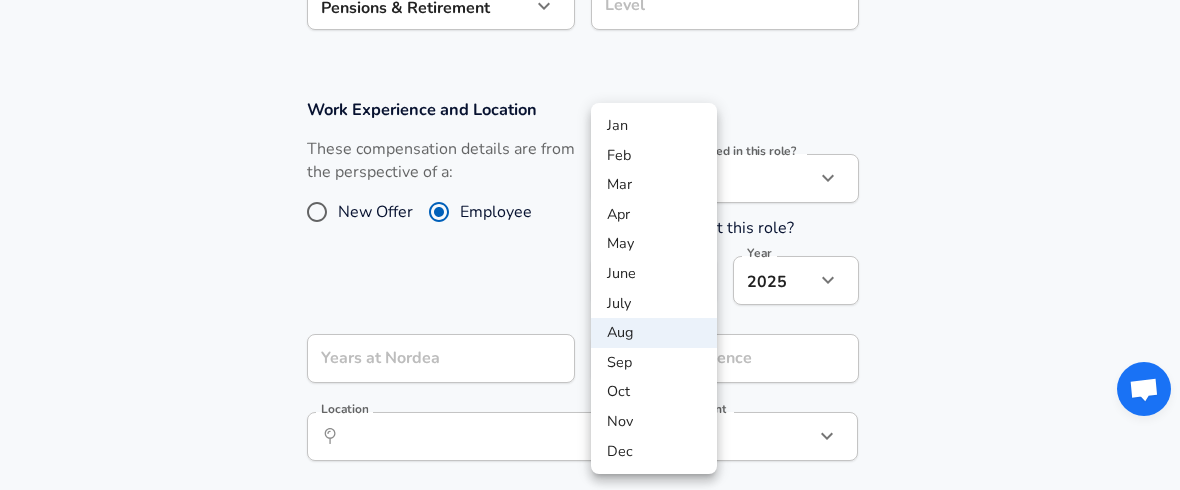 click on "We value your privacy We use cookies to enhance your browsing experience, serve personalized ads or content, and analyze our traffic. By clicking "Accept All", you consent to our use of cookies. Customize    Accept All   Customize Consent Preferences   We use cookies to help you navigate efficiently and perform certain functions. You will find detailed information about all cookies under each consent category below. The cookies that are categorized as "Necessary" are stored on your browser as they are essential for enabling the basic functionalities of the site. ...  Show more Necessary Always Active Necessary cookies are required to enable the basic features of this site, such as providing secure log-in or adjusting your consent preferences. These cookies do not store any personally identifiable data. Cookie _GRECAPTCHA Duration 5 months 27 days Description Google Recaptcha service sets this cookie to identify bots to protect the website against malicious spam attacks. Cookie __stripe_mid Duration 1 year MR" at bounding box center [590, -534] 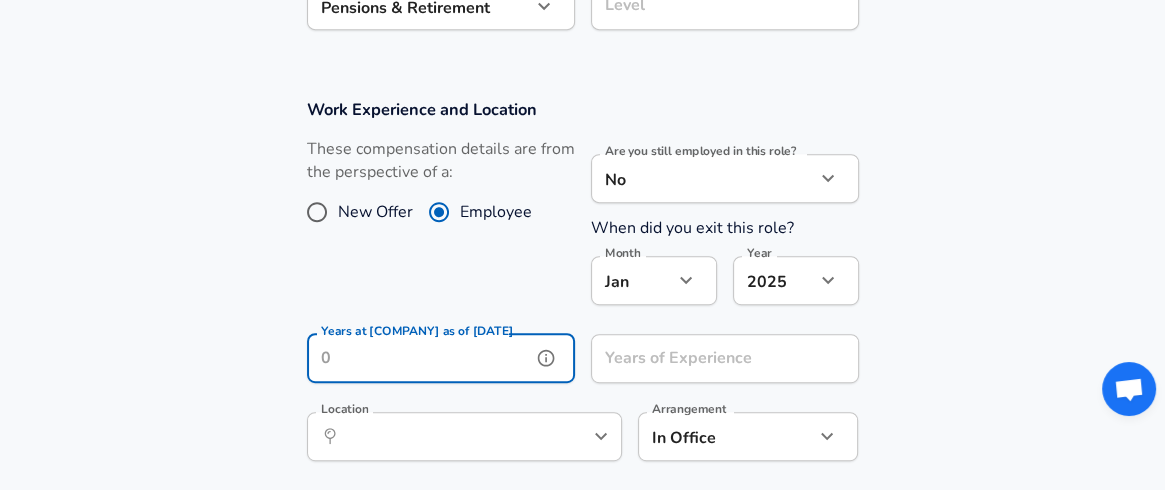 click on "Years at [COMPANY] as of [DATE]" at bounding box center [419, 358] 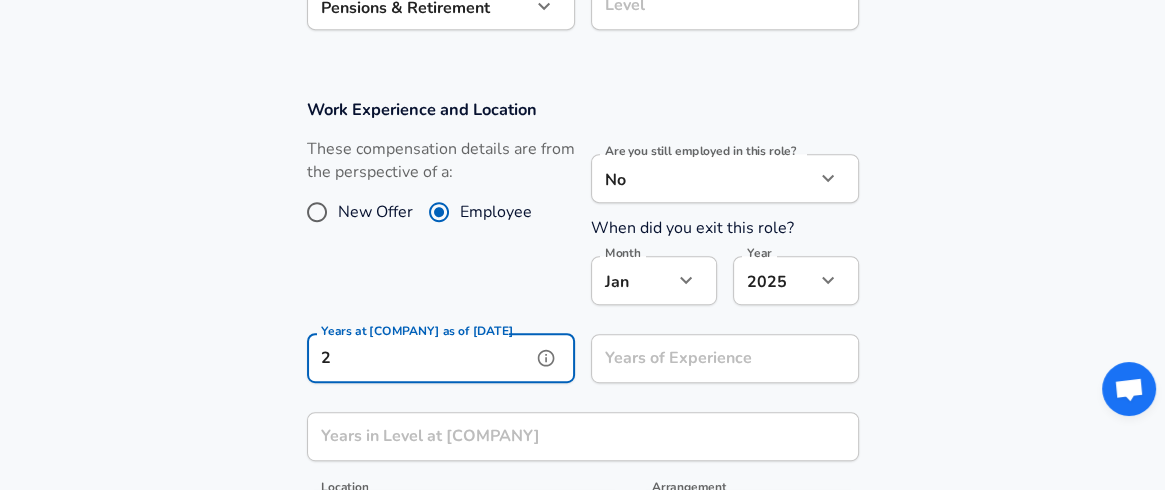 type on "2" 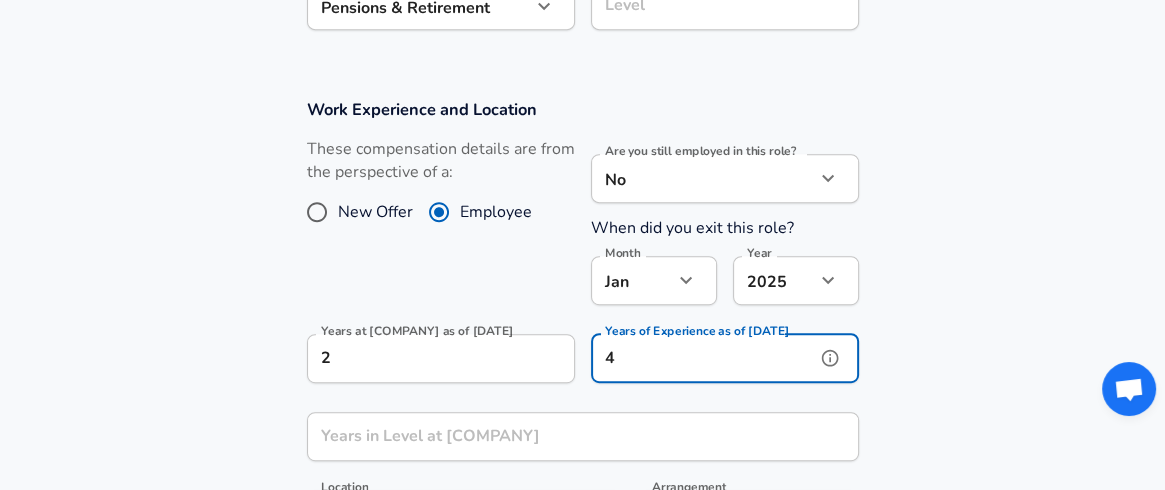 scroll, scrollTop: 0, scrollLeft: 0, axis: both 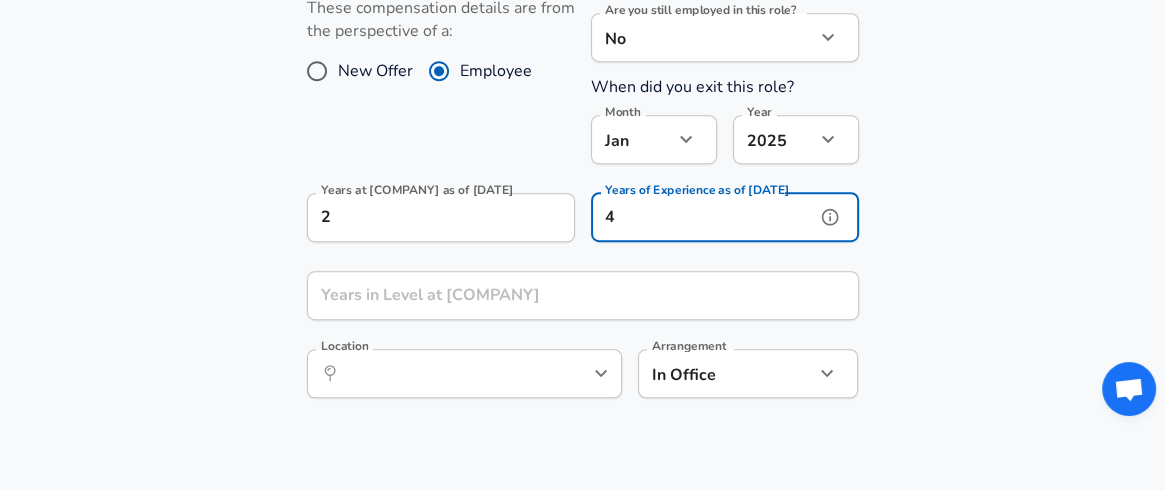 type on "4" 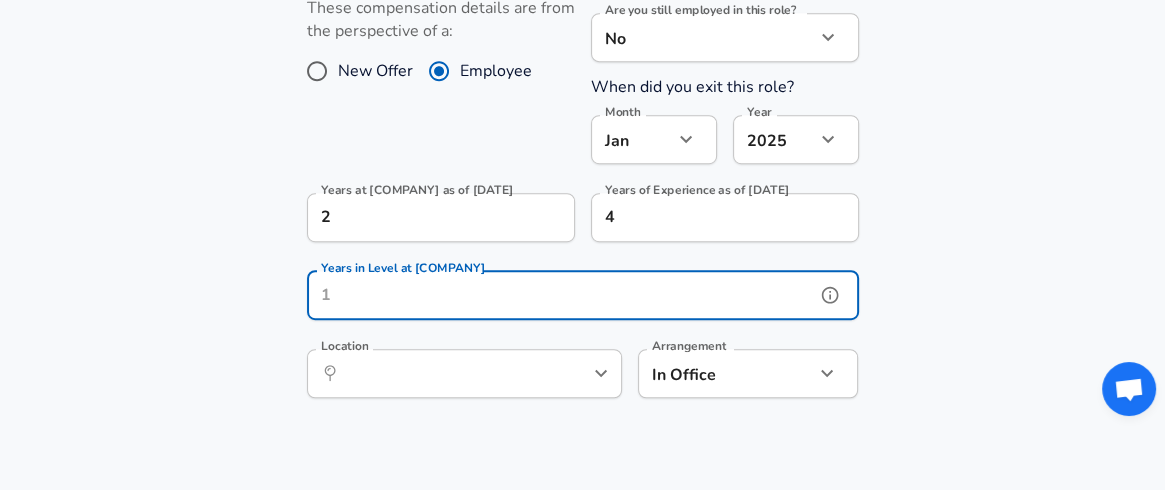 click on "Years in Level at [COMPANY]" at bounding box center [561, 295] 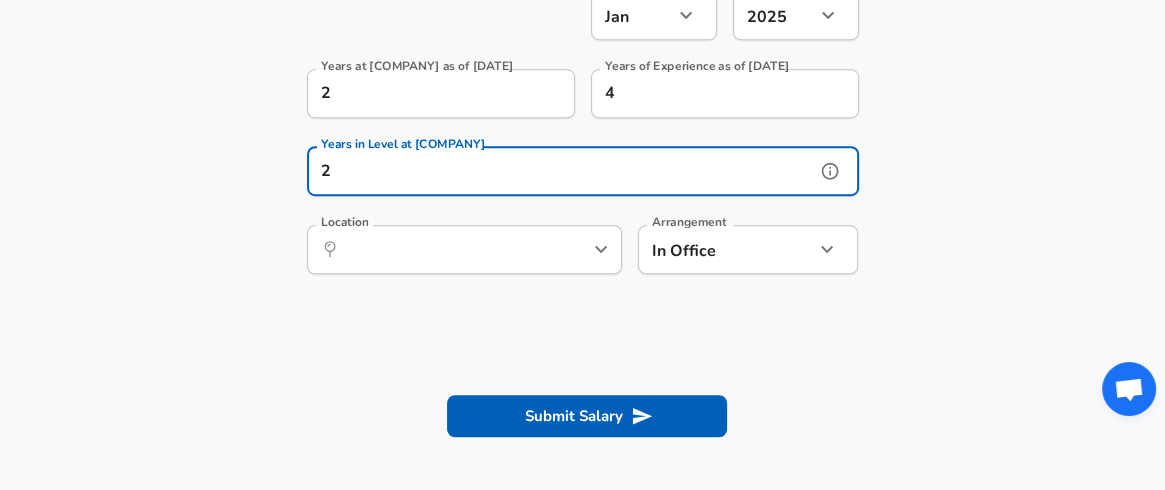 scroll, scrollTop: 1048, scrollLeft: 0, axis: vertical 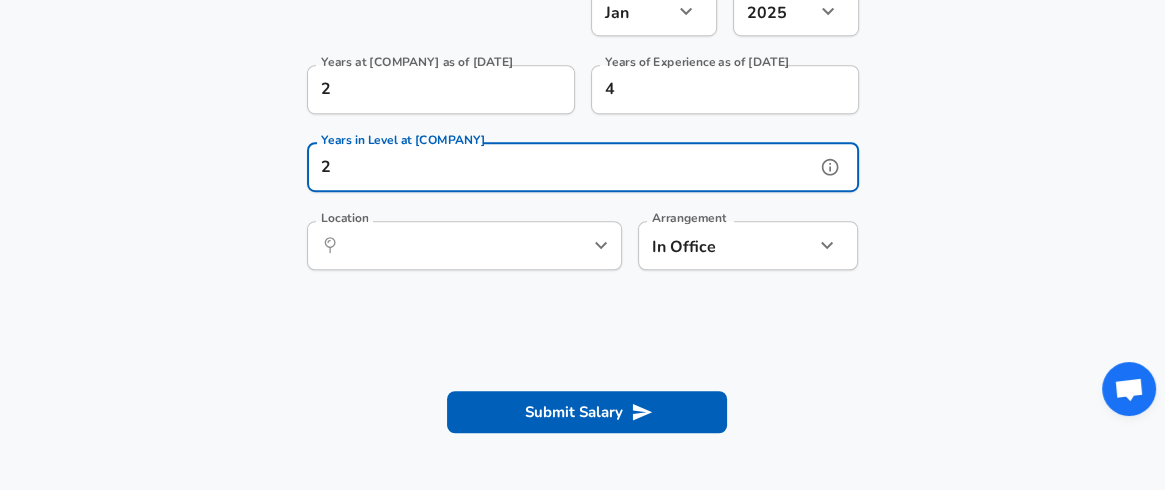type on "2" 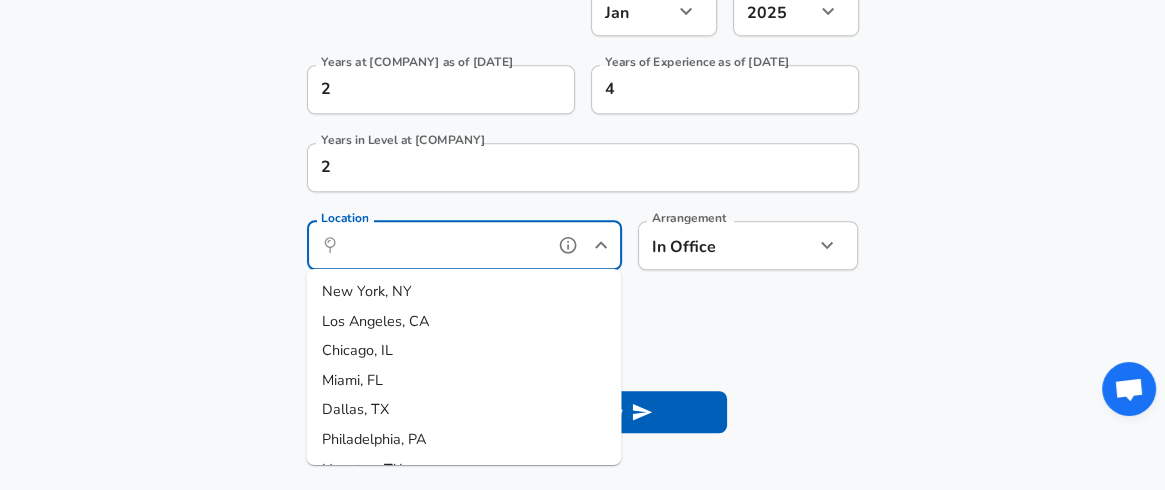 click on "Location" at bounding box center (442, 245) 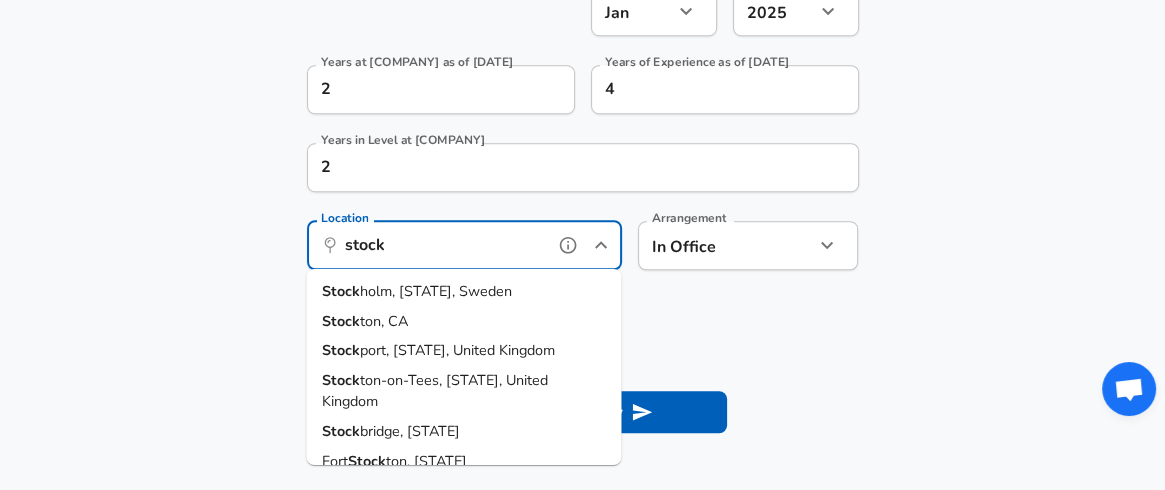 click on "holm, [STATE], Sweden" at bounding box center (436, 291) 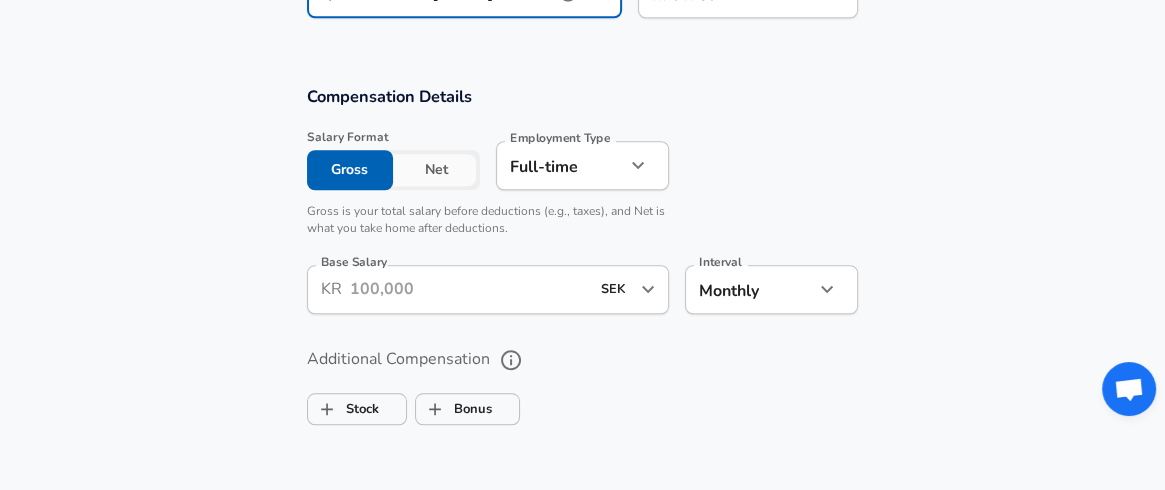 scroll, scrollTop: 1299, scrollLeft: 0, axis: vertical 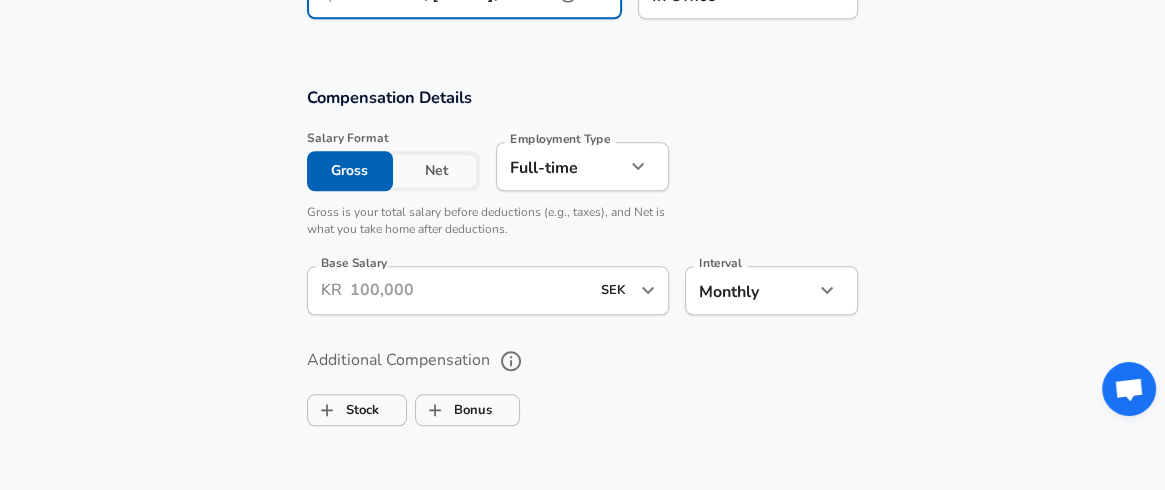 type on "Stockholm, [STATE], Sweden" 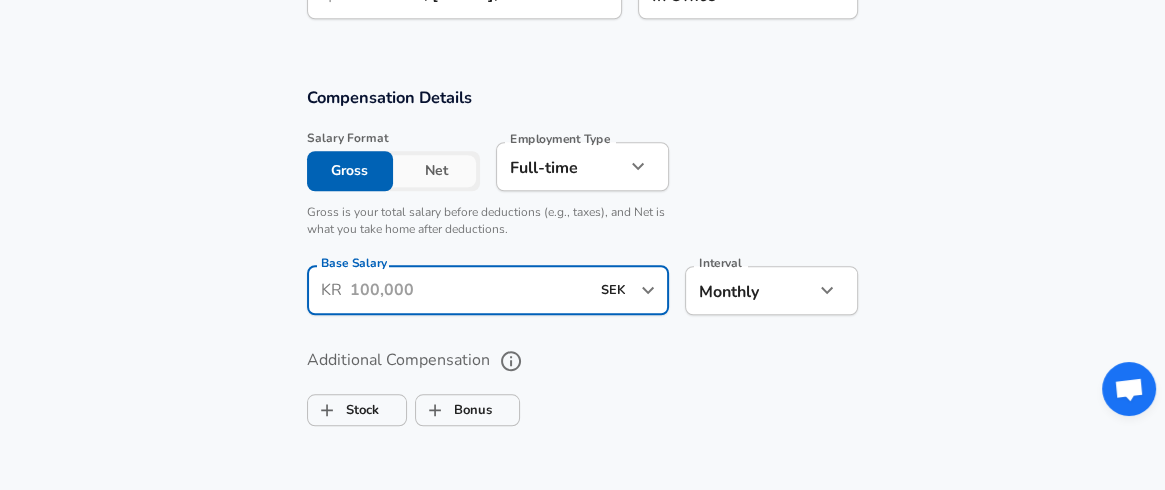 click on "Base Salary" at bounding box center (470, 290) 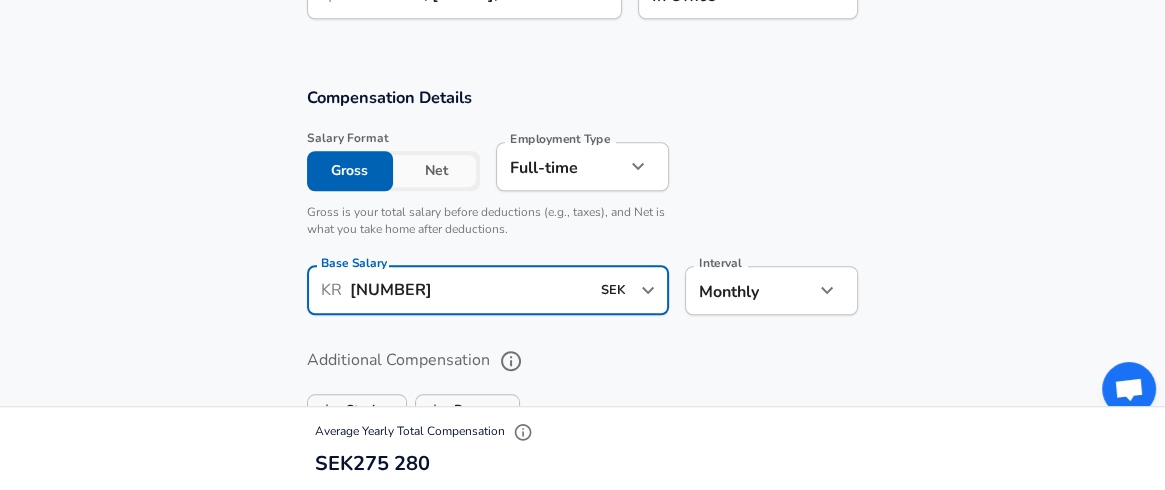 scroll, scrollTop: 0, scrollLeft: 0, axis: both 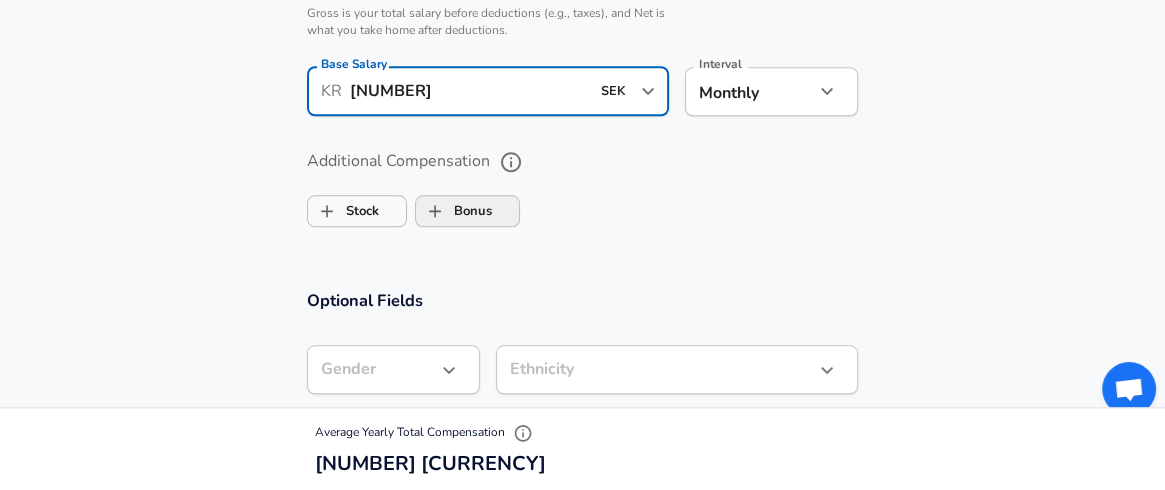 type on "[NUMBER]" 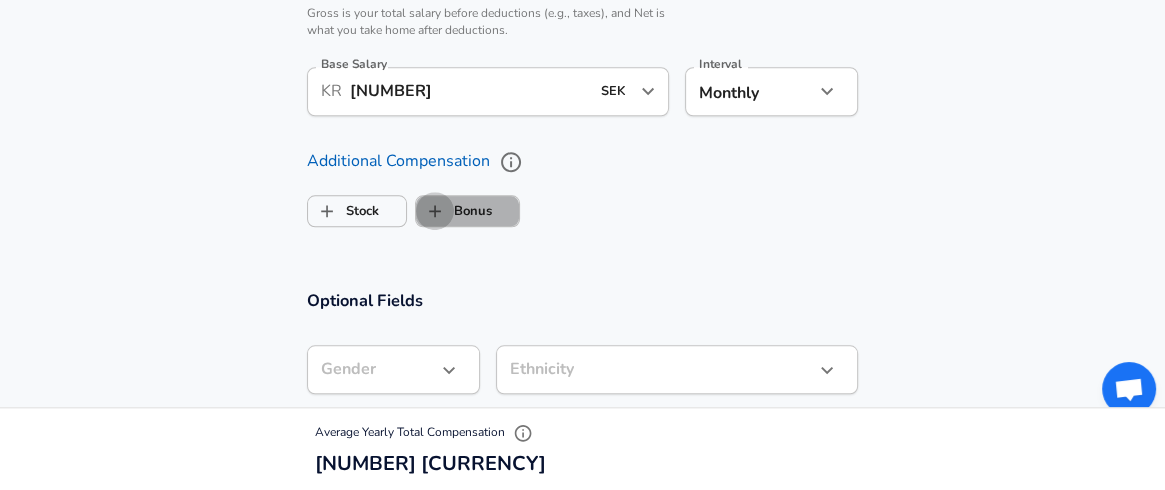 scroll, scrollTop: 0, scrollLeft: 0, axis: both 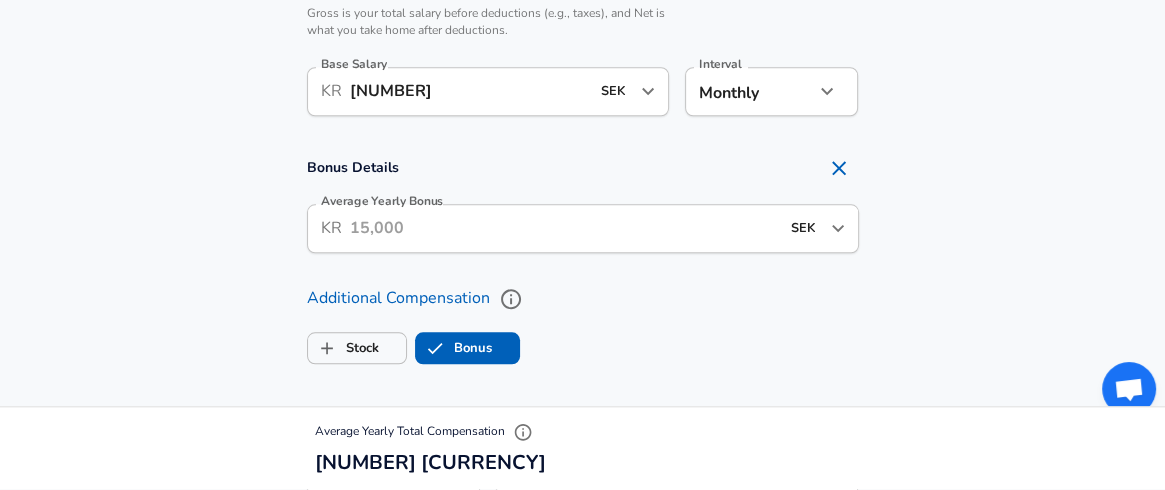 checkbox on "true" 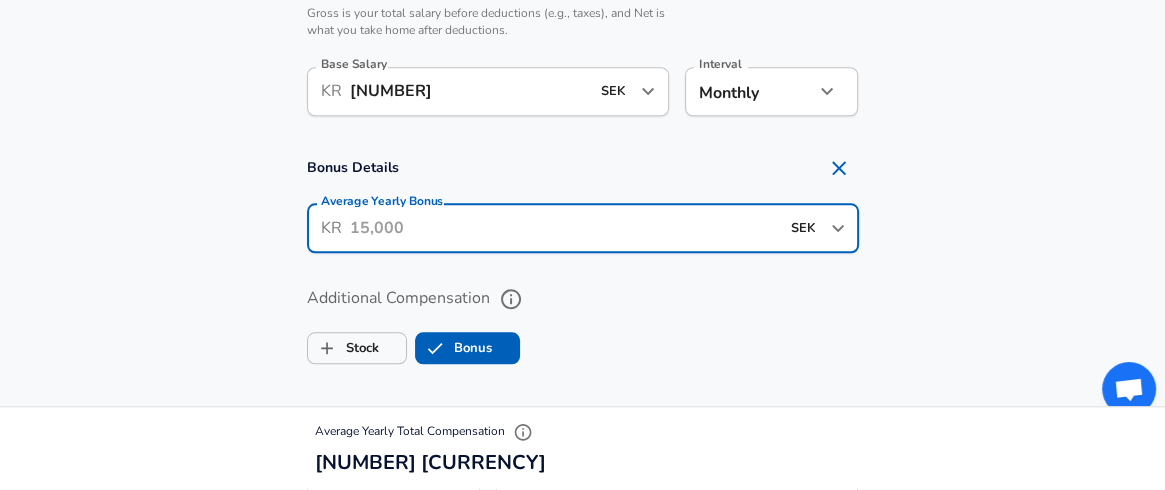 click on "Average Yearly Bonus" at bounding box center [564, 228] 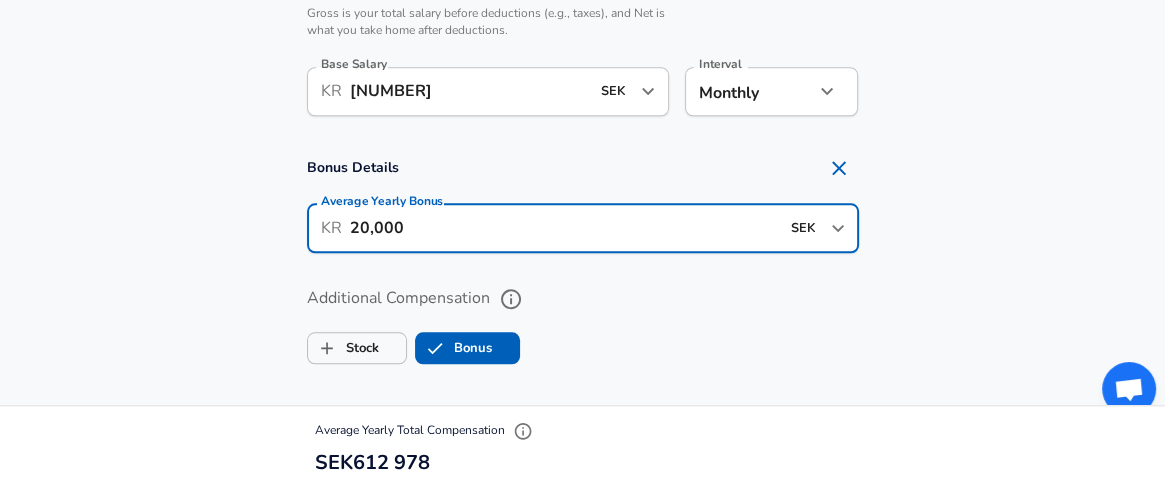 scroll, scrollTop: 0, scrollLeft: 0, axis: both 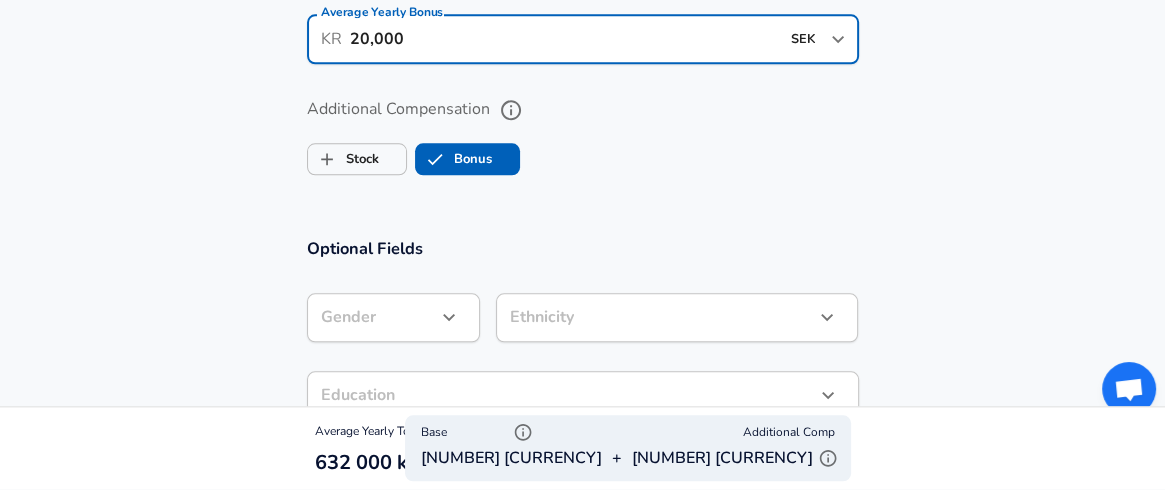 type on "20,000" 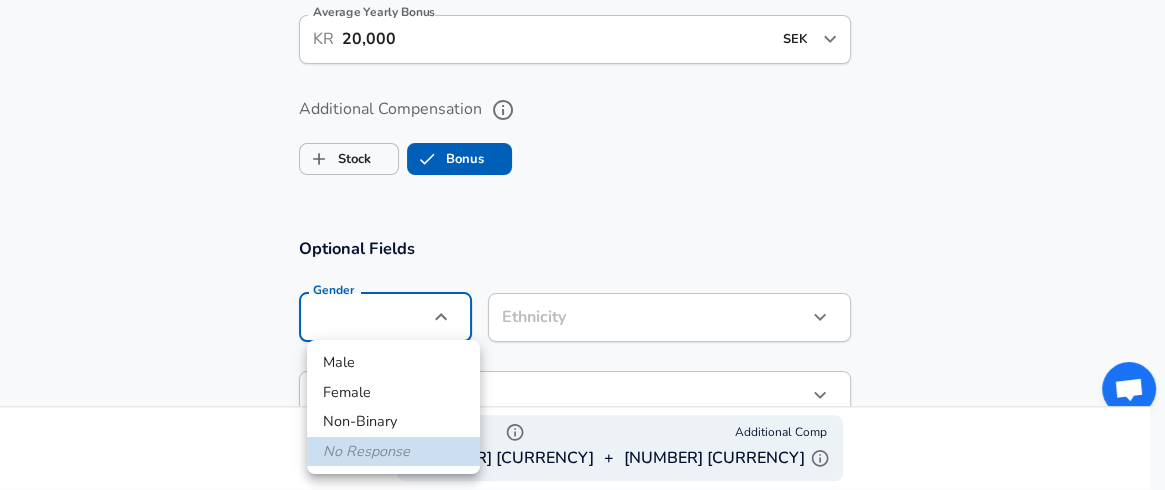 scroll, scrollTop: 0, scrollLeft: 0, axis: both 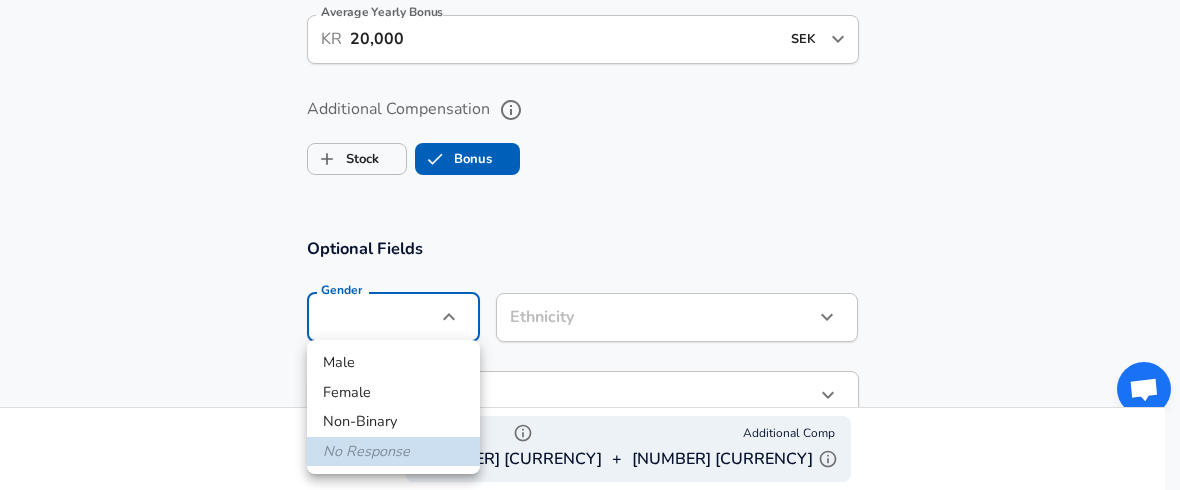 click on "We value your privacy We use cookies to enhance your browsing experience, serve personalized ads or content, and analyze our traffic. By clicking "Accept All", you consent to our use of cookies. Customize    Accept All   Customize Consent Preferences   We use cookies to help you navigate efficiently and perform certain functions. You will find detailed information about all cookies under each consent category below. The cookies that are categorized as "Necessary" are stored on your browser as they are essential for enabling the basic functionalities of the site. ...  Show more Necessary Always Active Necessary cookies are required to enable the basic features of this site, such as providing secure log-in or adjusting your consent preferences. These cookies do not store any personally identifiable data. Cookie _GRECAPTCHA Duration 5 months 27 days Description Google Recaptcha service sets this cookie to identify bots to protect the website against malicious spam attacks. Cookie __stripe_mid Duration 1 year MR" at bounding box center (590, -1442) 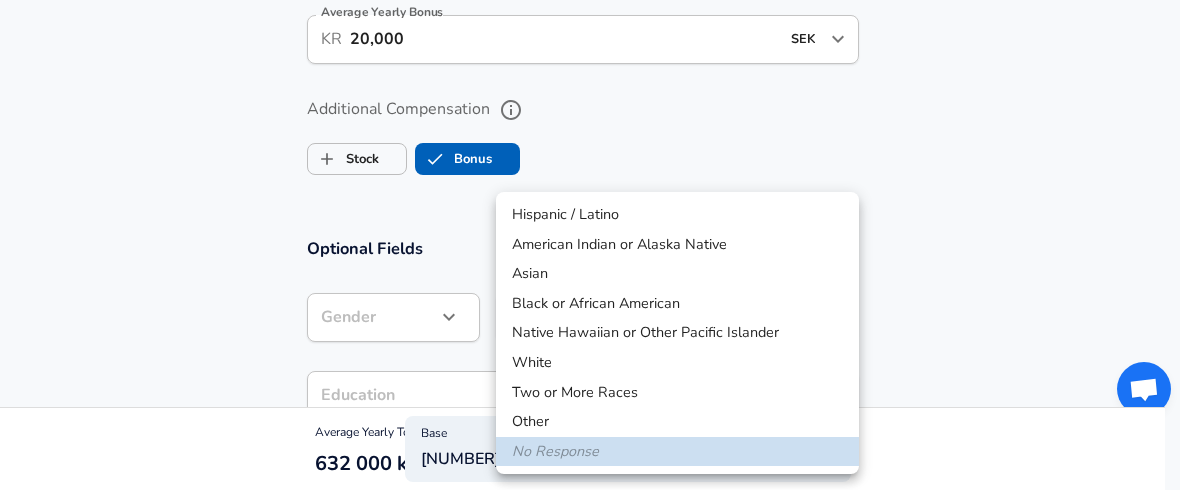 click on "We value your privacy We use cookies to enhance your browsing experience, serve personalized ads or content, and analyze our traffic. By clicking "Accept All", you consent to our use of cookies. Customize    Accept All   Customize Consent Preferences   We use cookies to help you navigate efficiently and perform certain functions. You will find detailed information about all cookies under each consent category below. The cookies that are categorized as "Necessary" are stored on your browser as they are essential for enabling the basic functionalities of the site. ...  Show more Necessary Always Active Necessary cookies are required to enable the basic features of this site, such as providing secure log-in or adjusting your consent preferences. These cookies do not store any personally identifiable data. Cookie _GRECAPTCHA Duration 5 months 27 days Description Google Recaptcha service sets this cookie to identify bots to protect the website against malicious spam attacks. Cookie __stripe_mid Duration 1 year MR" at bounding box center [590, -1442] 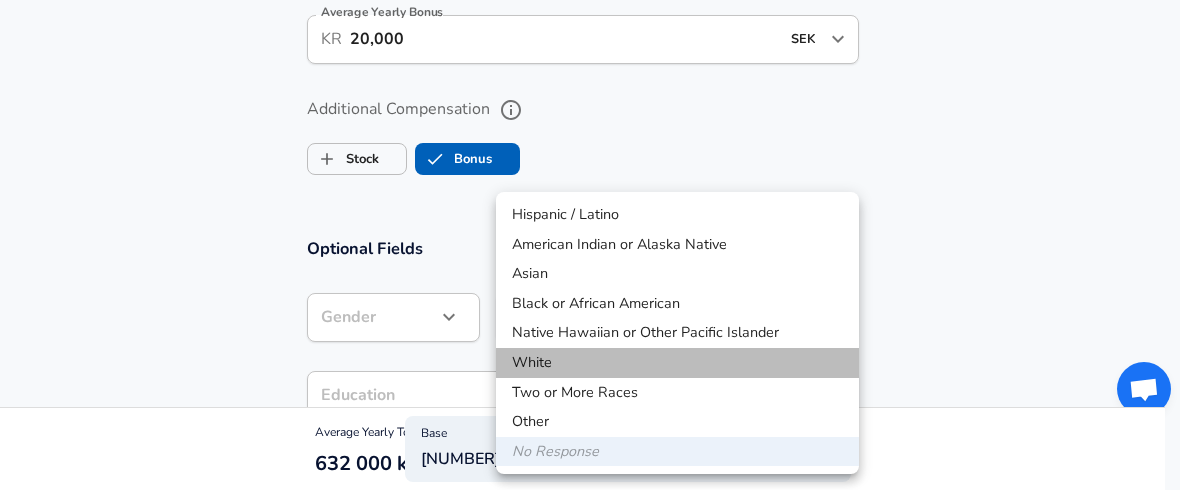 click on "White" at bounding box center (677, 363) 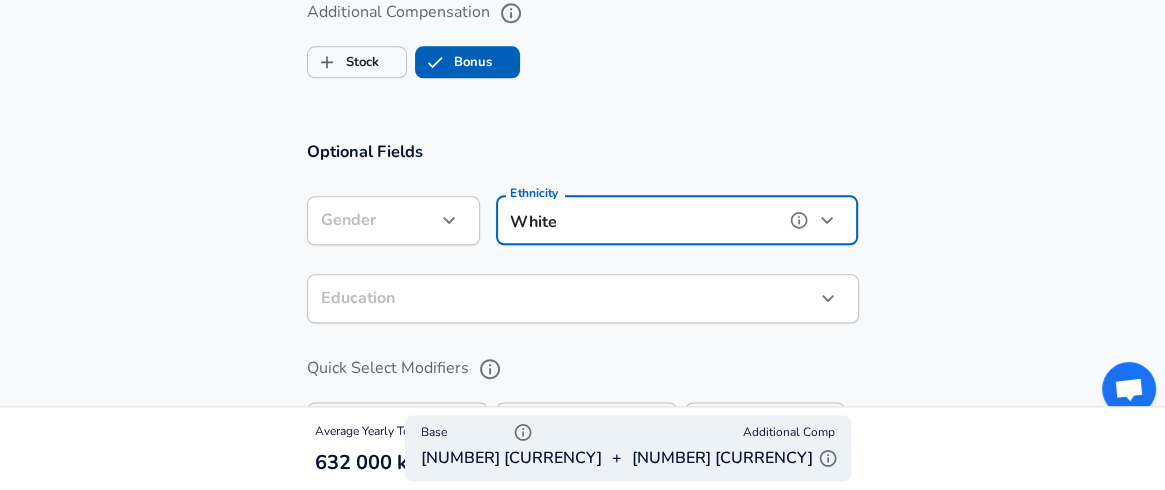 scroll, scrollTop: 1791, scrollLeft: 0, axis: vertical 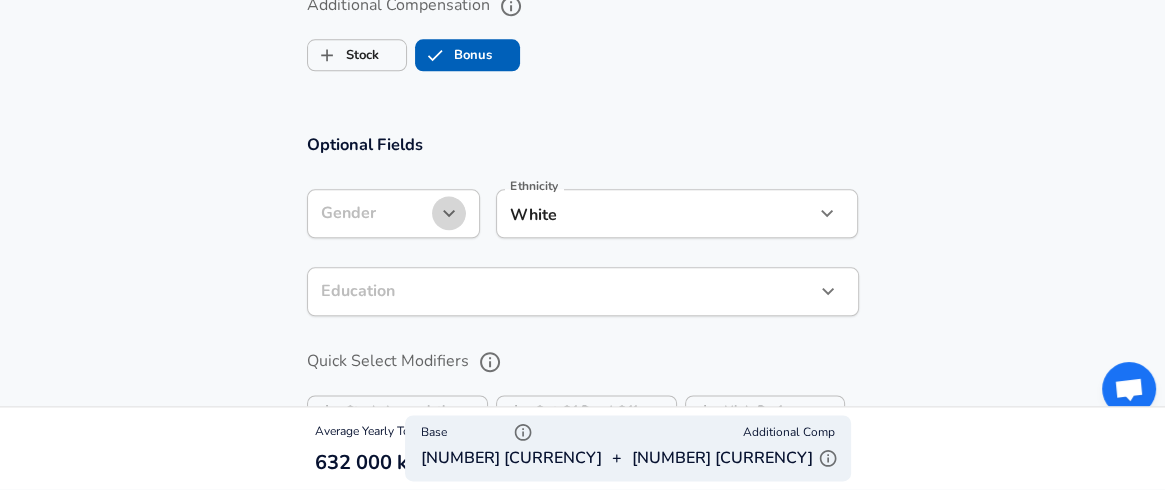 click at bounding box center (449, 213) 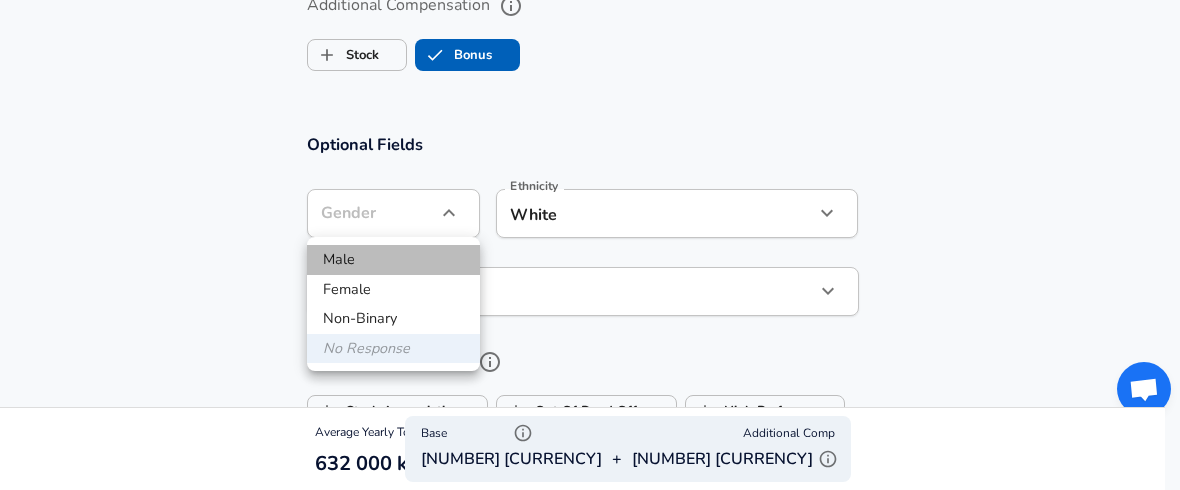click on "Male" at bounding box center (393, 260) 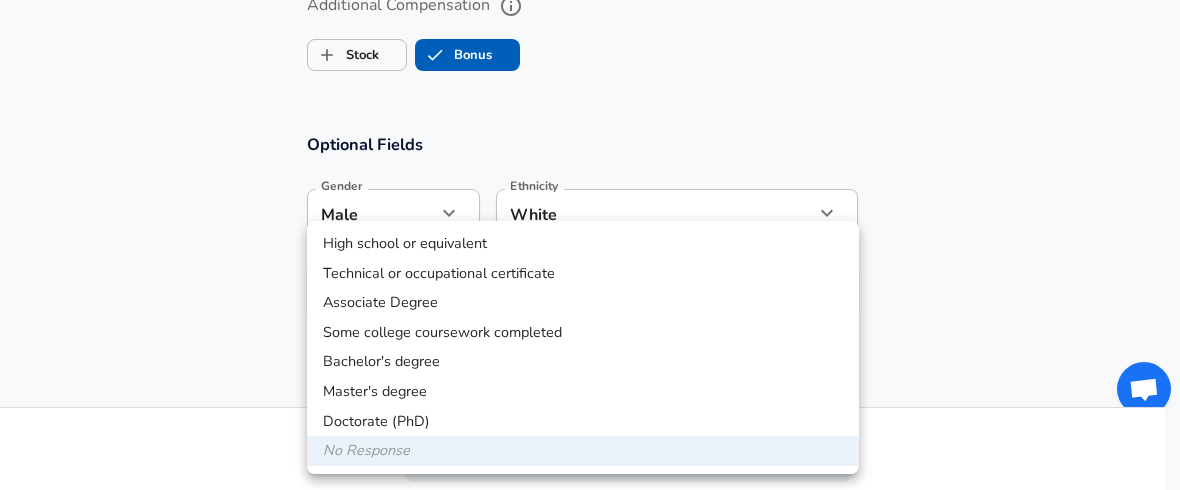 click on "We value your privacy We use cookies to enhance your browsing experience, serve personalized ads or content, and analyze our traffic. By clicking "Accept All", you consent to our use of cookies. Customize    Accept All   Customize Consent Preferences   We use cookies to help you navigate efficiently and perform certain functions. You will find detailed information about all cookies under each consent category below. The cookies that are categorized as "Necessary" are stored on your browser as they are essential for enabling the basic functionalities of the site. ...  Show more Necessary Always Active Necessary cookies are required to enable the basic features of this site, such as providing secure log-in or adjusting your consent preferences. These cookies do not store any personally identifiable data. Cookie _GRECAPTCHA Duration 5 months 27 days Description Google Recaptcha service sets this cookie to identify bots to protect the website against malicious spam attacks. Cookie __stripe_mid Duration 1 year MR" at bounding box center (590, -1546) 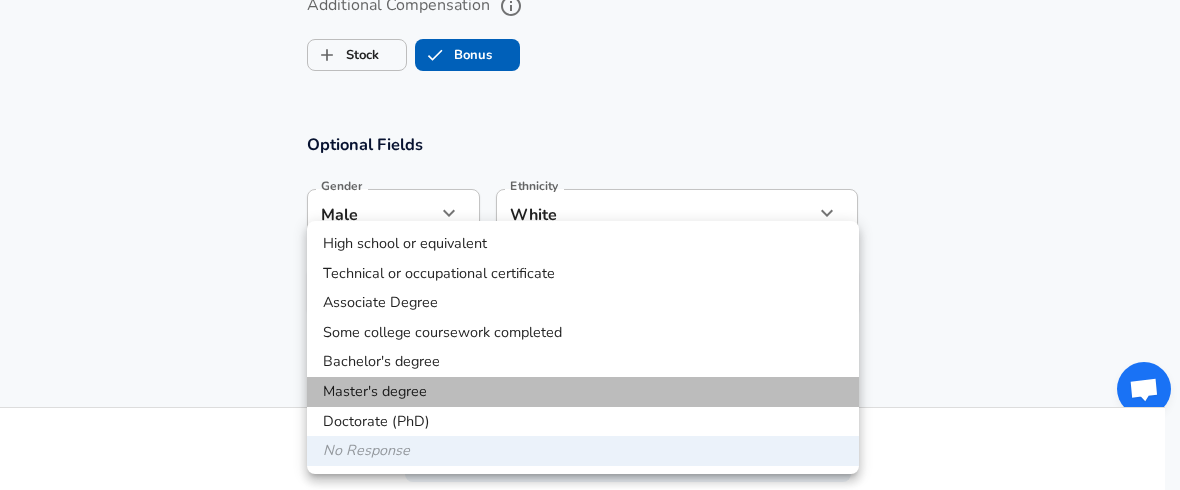 click on "Master's degree" at bounding box center [583, 392] 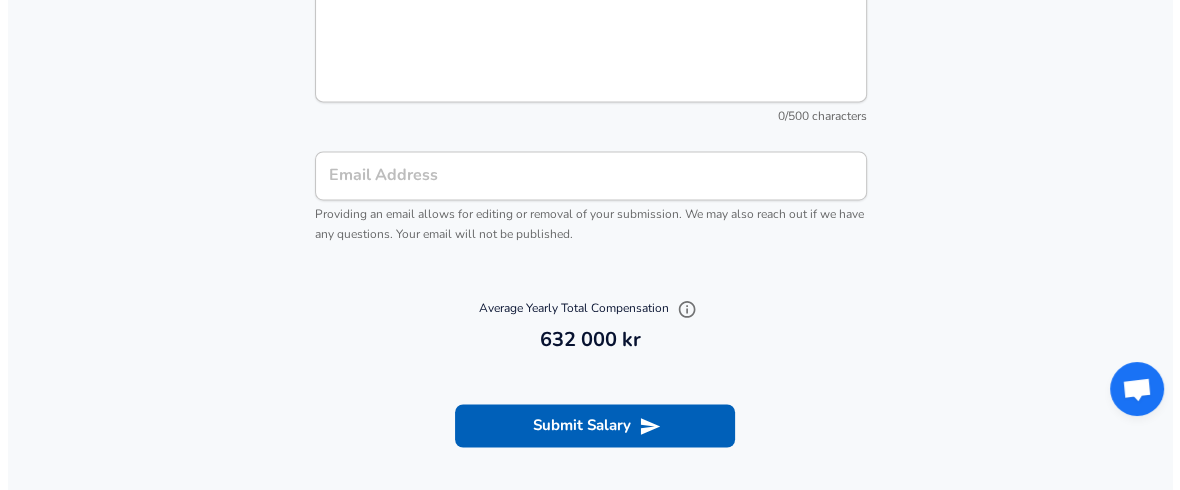 scroll, scrollTop: 2358, scrollLeft: 0, axis: vertical 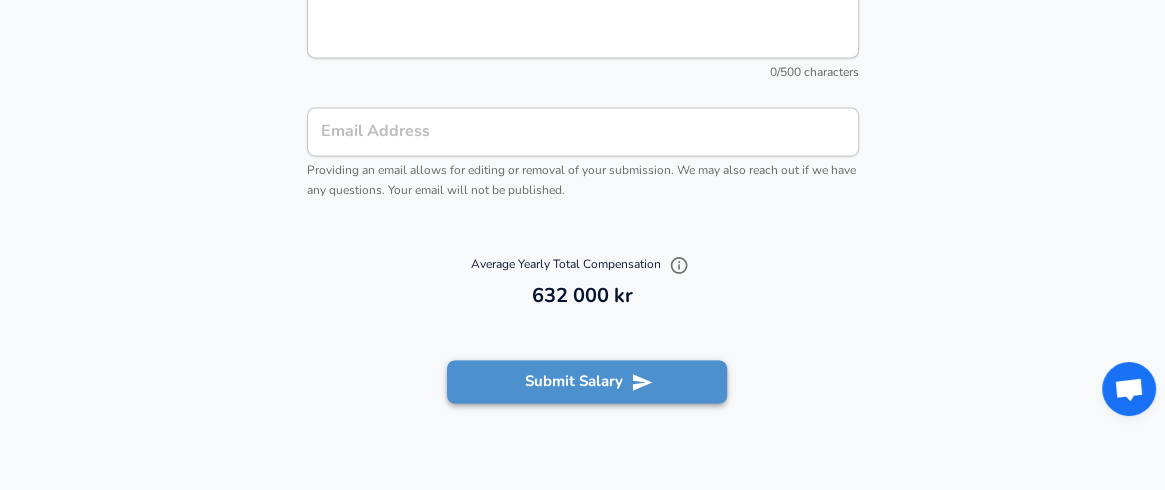 click on "Submit Salary" at bounding box center [587, 381] 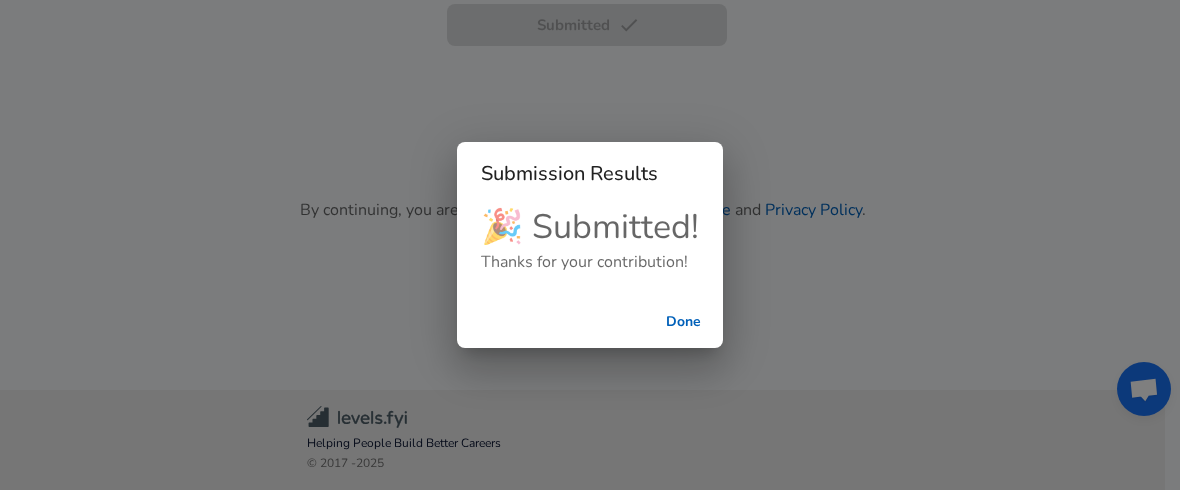scroll, scrollTop: 678, scrollLeft: 0, axis: vertical 